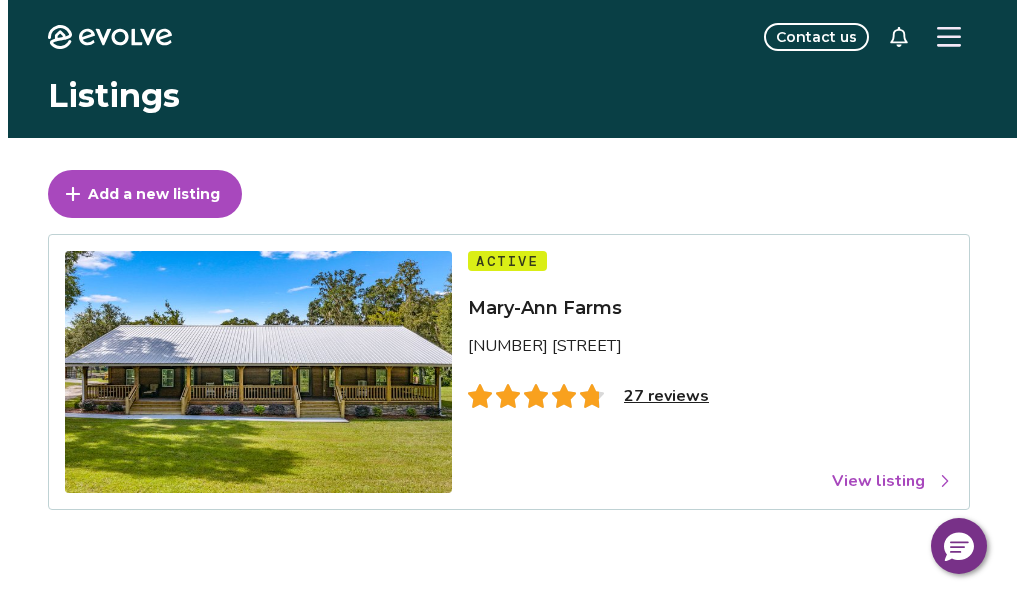 scroll, scrollTop: 0, scrollLeft: 0, axis: both 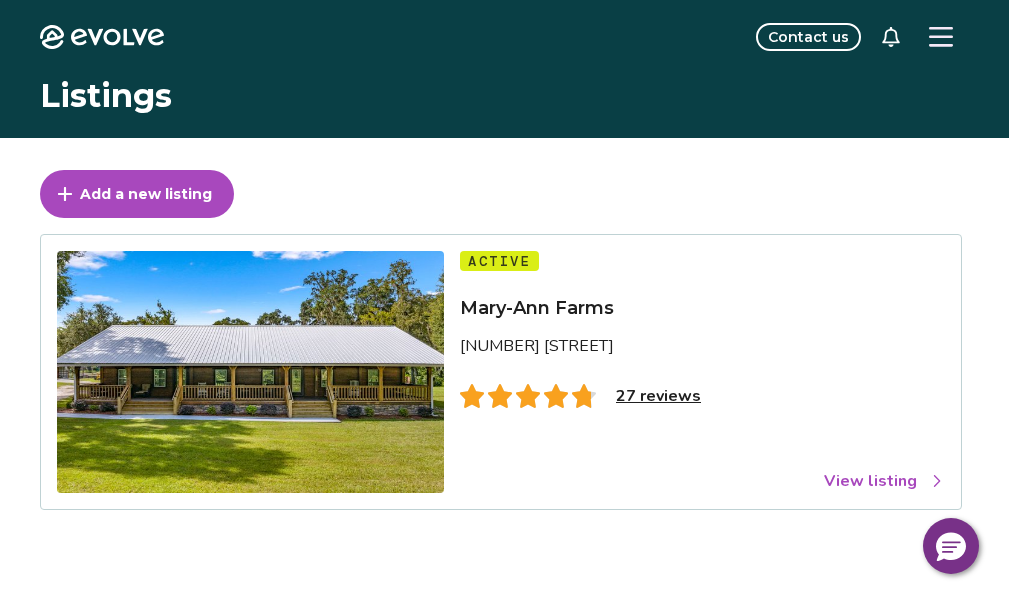 click 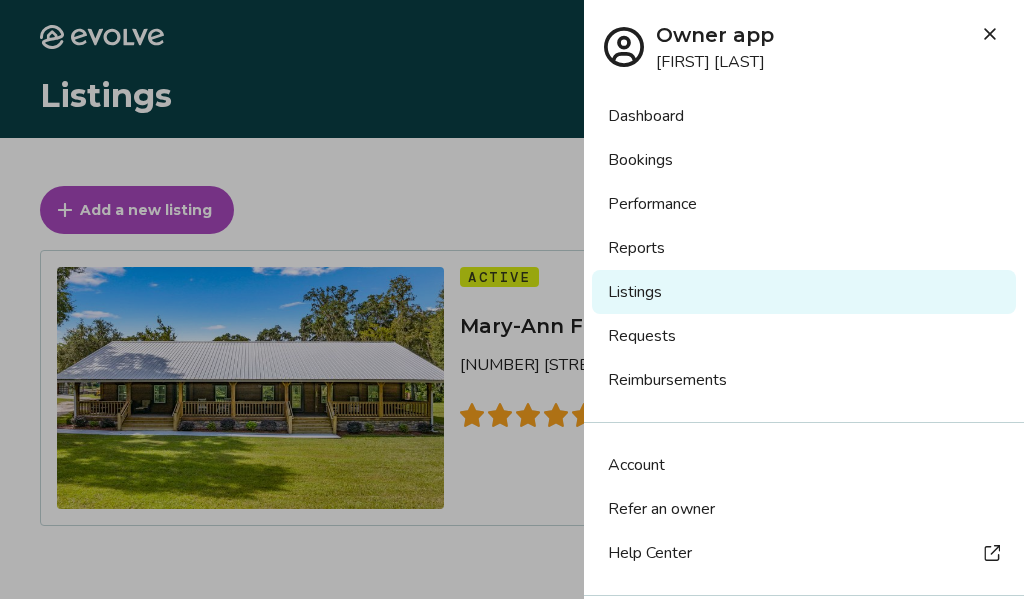 click on "Reports" at bounding box center (804, 248) 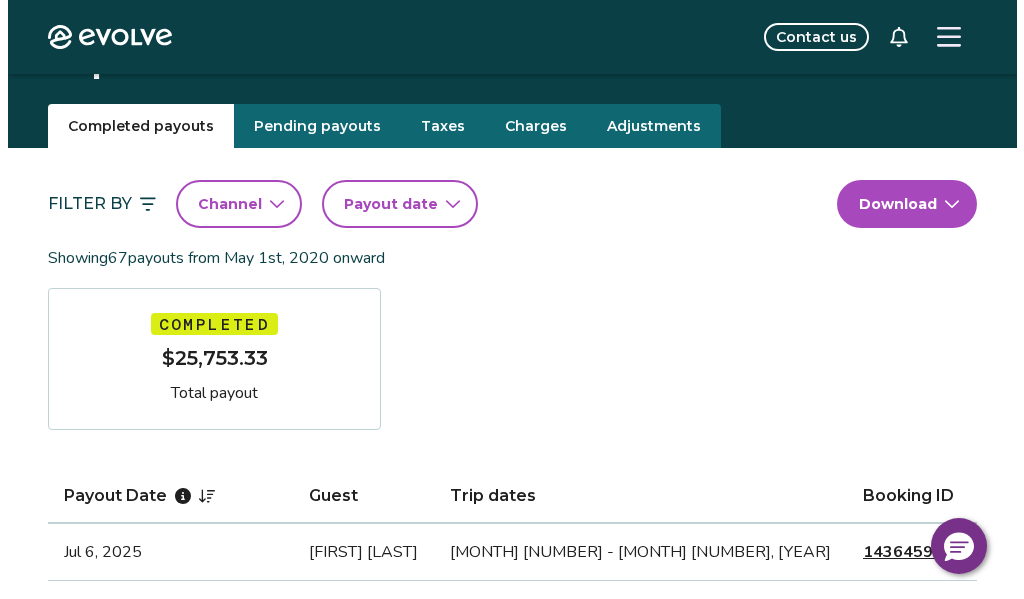 scroll, scrollTop: 0, scrollLeft: 0, axis: both 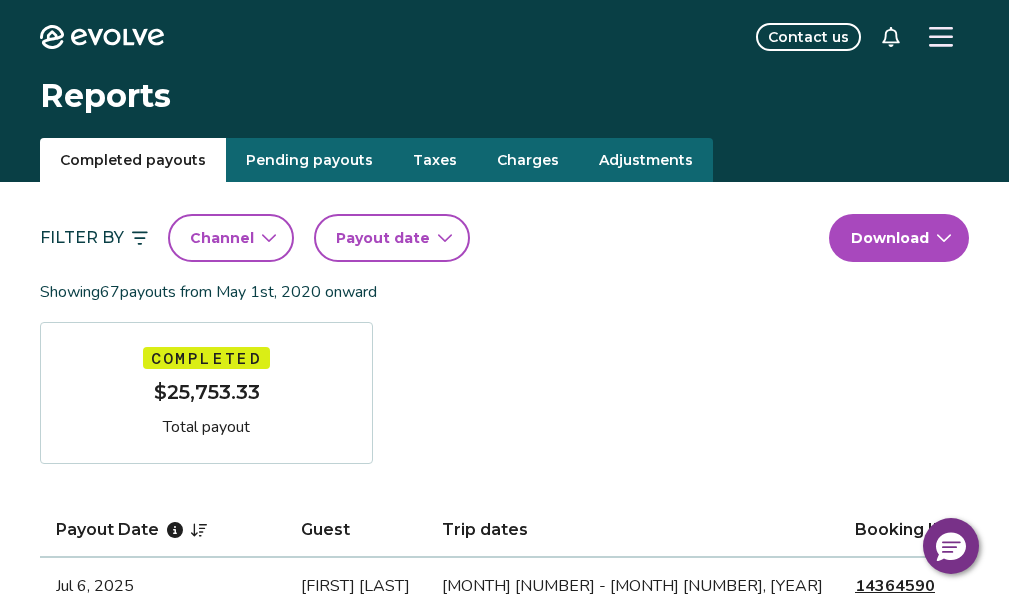 click 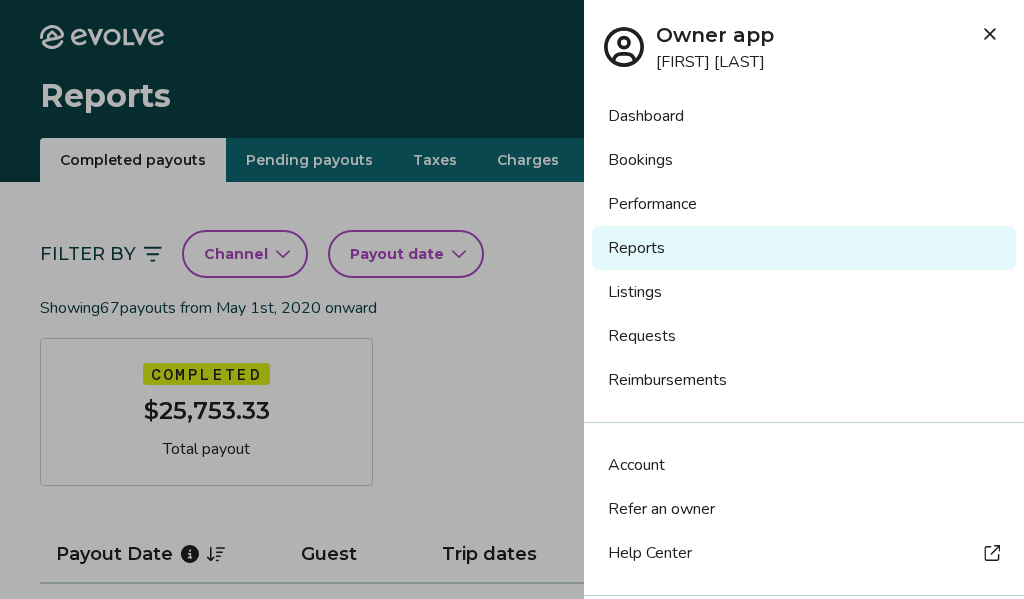 click on "Bookings" at bounding box center [804, 160] 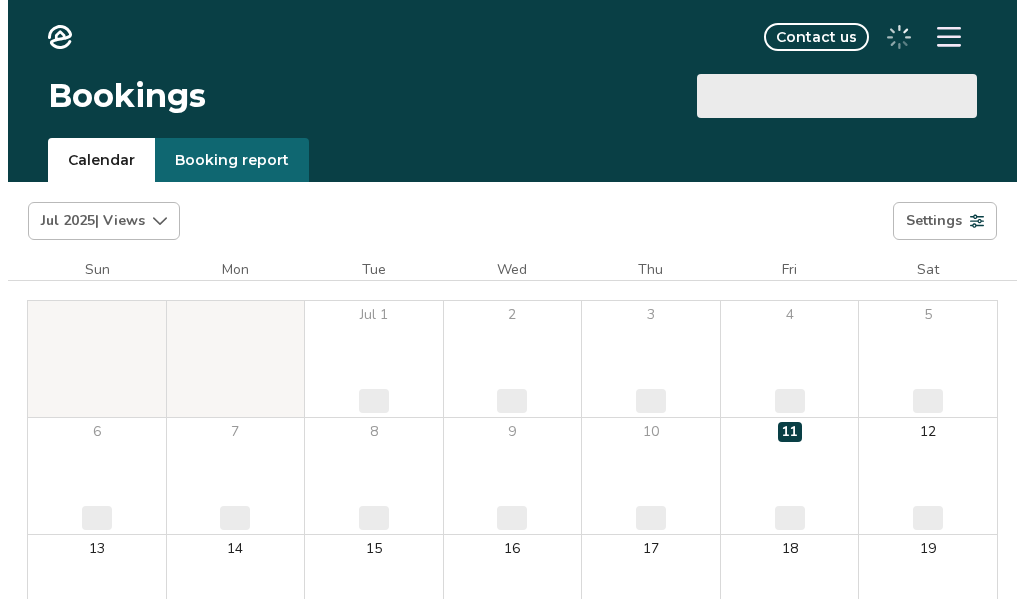 scroll, scrollTop: 0, scrollLeft: 0, axis: both 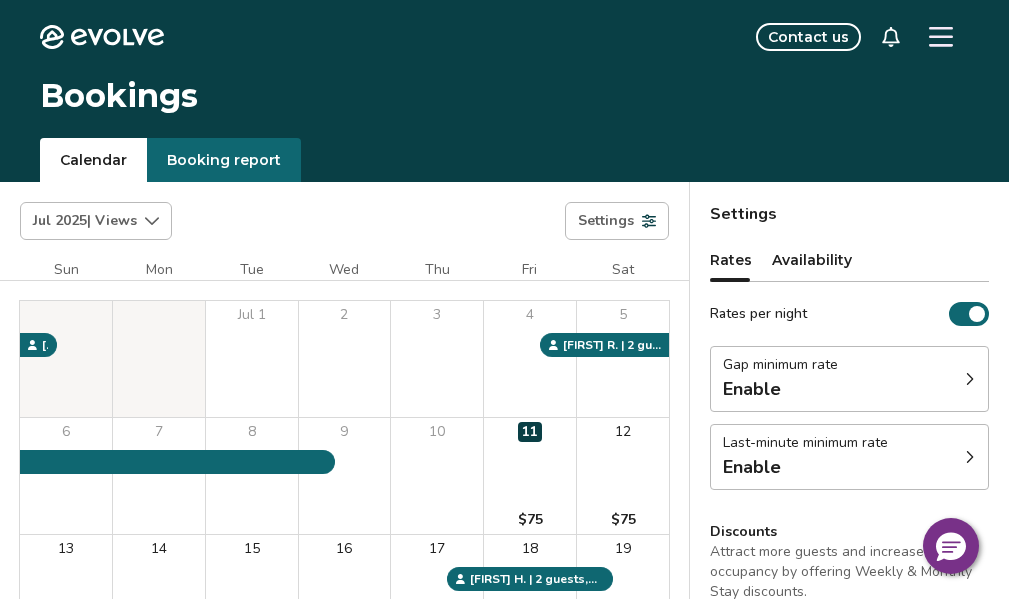 click 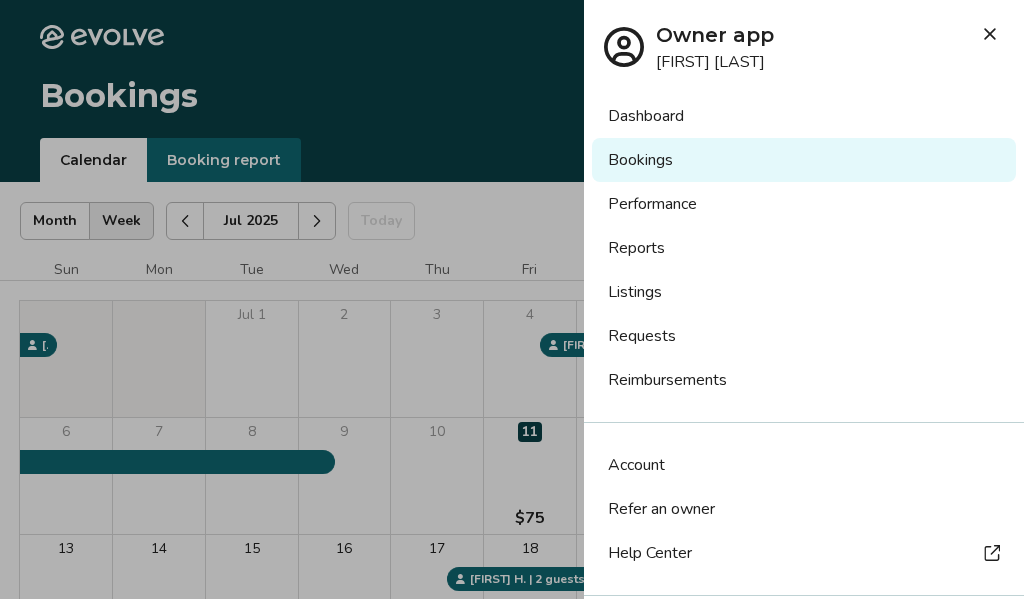 click on "Listings" at bounding box center (804, 292) 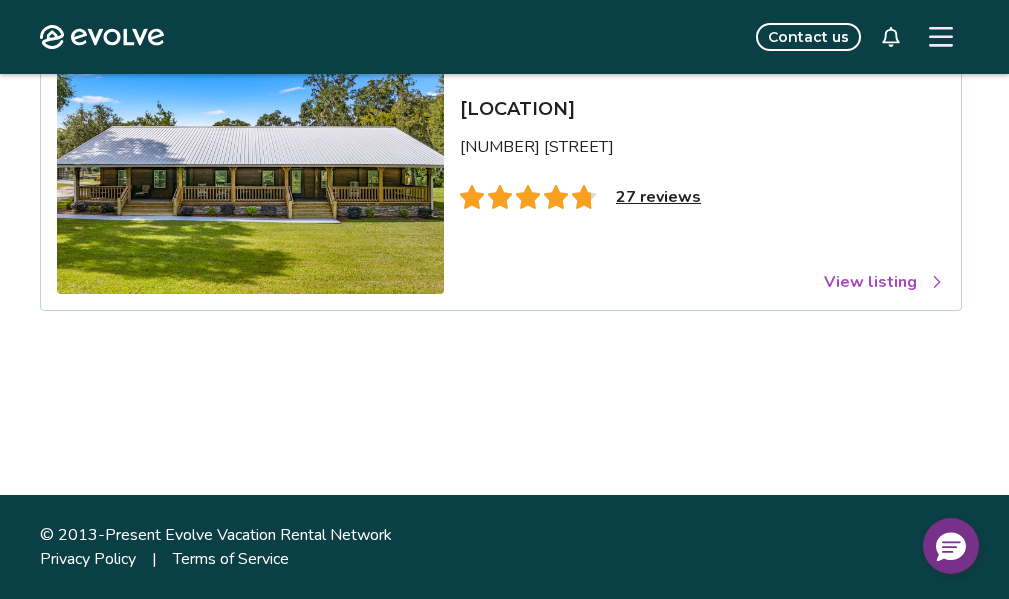 scroll, scrollTop: 241, scrollLeft: 0, axis: vertical 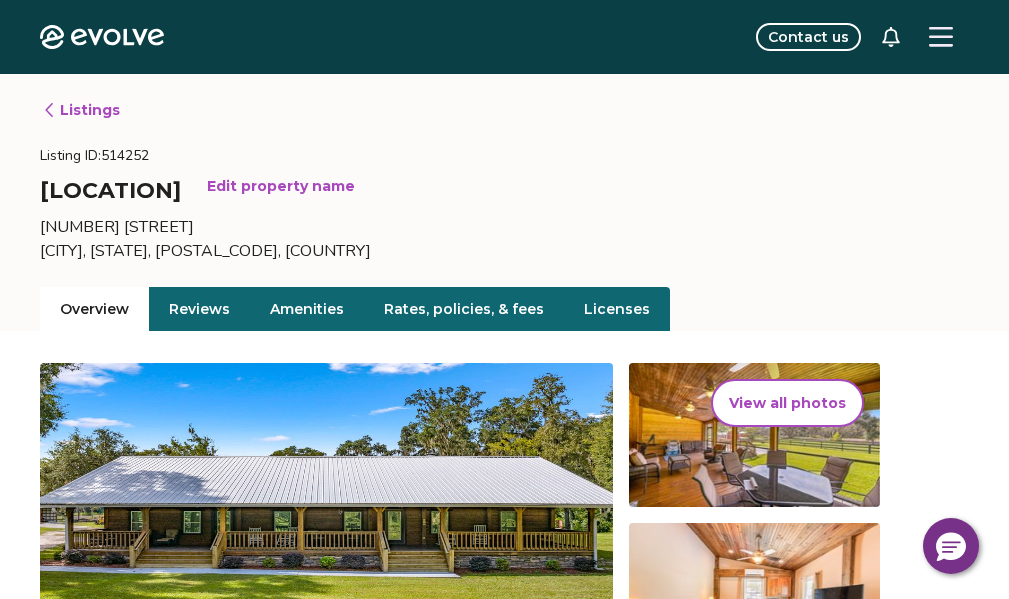 click 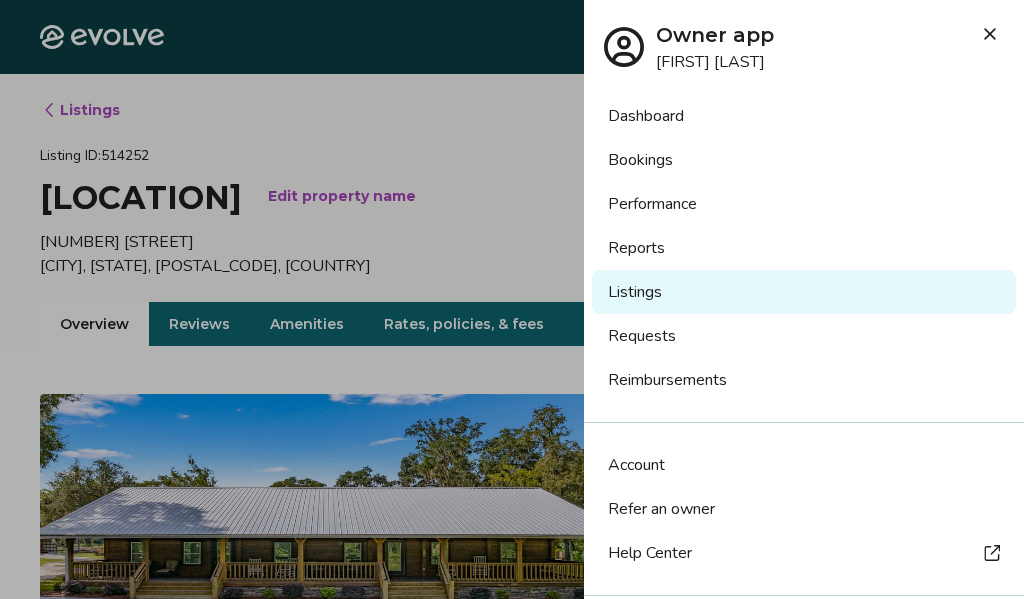 click on "Reports" at bounding box center [804, 248] 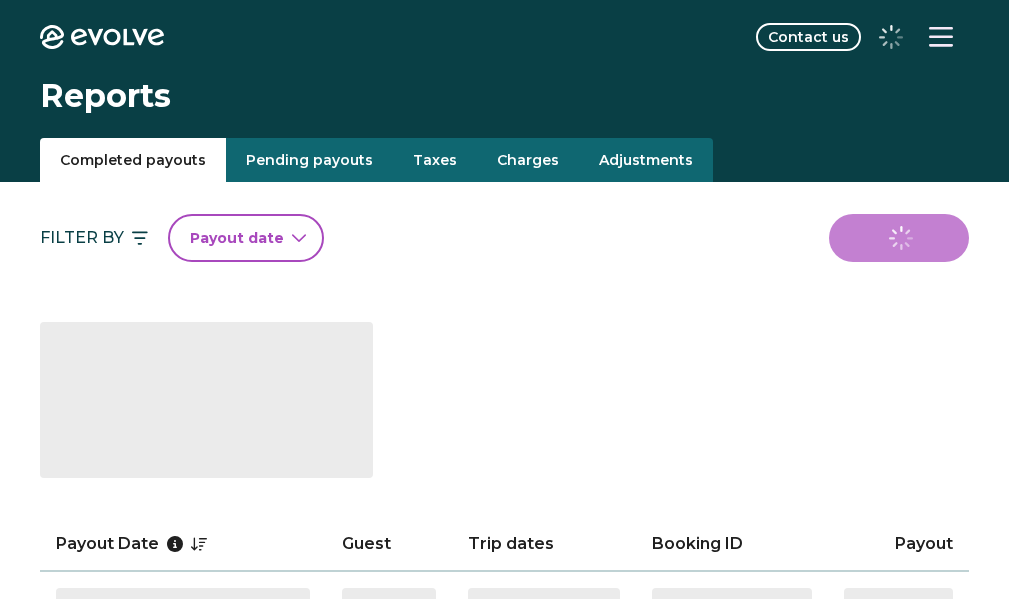 scroll, scrollTop: 0, scrollLeft: 0, axis: both 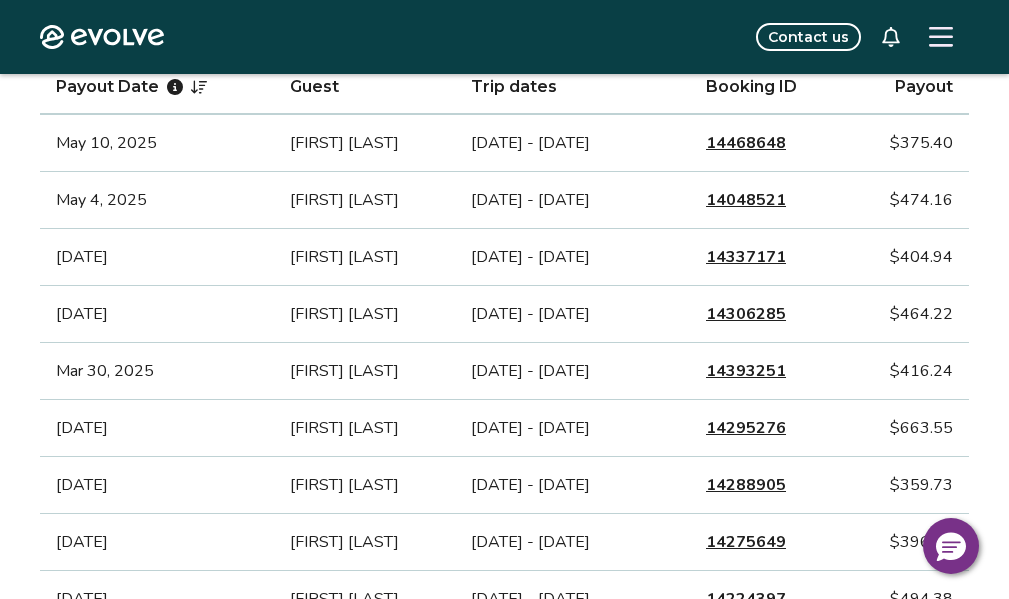 click 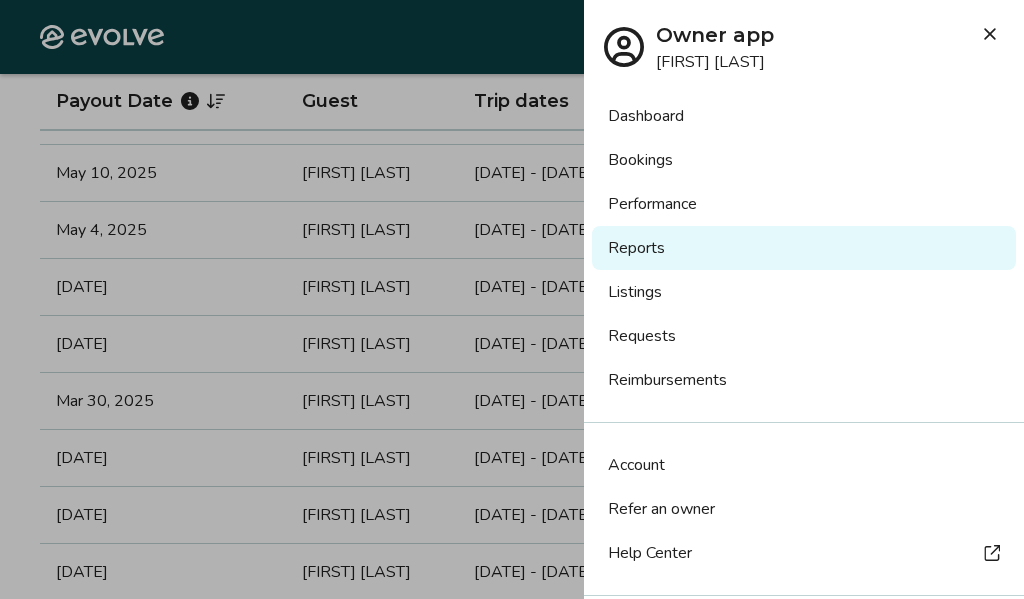 scroll, scrollTop: 1007, scrollLeft: 0, axis: vertical 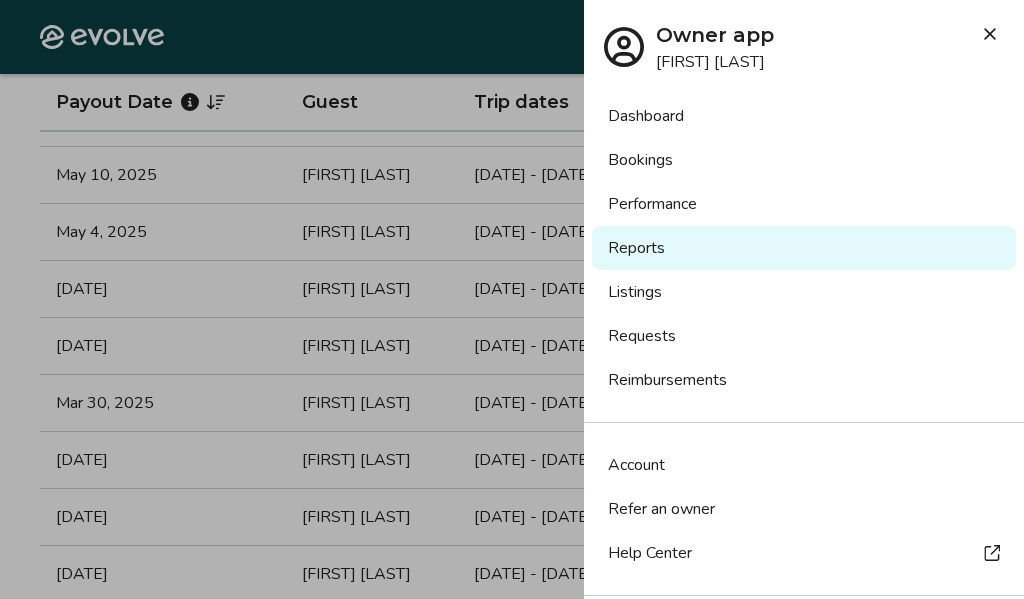 click on "Listings" at bounding box center (804, 292) 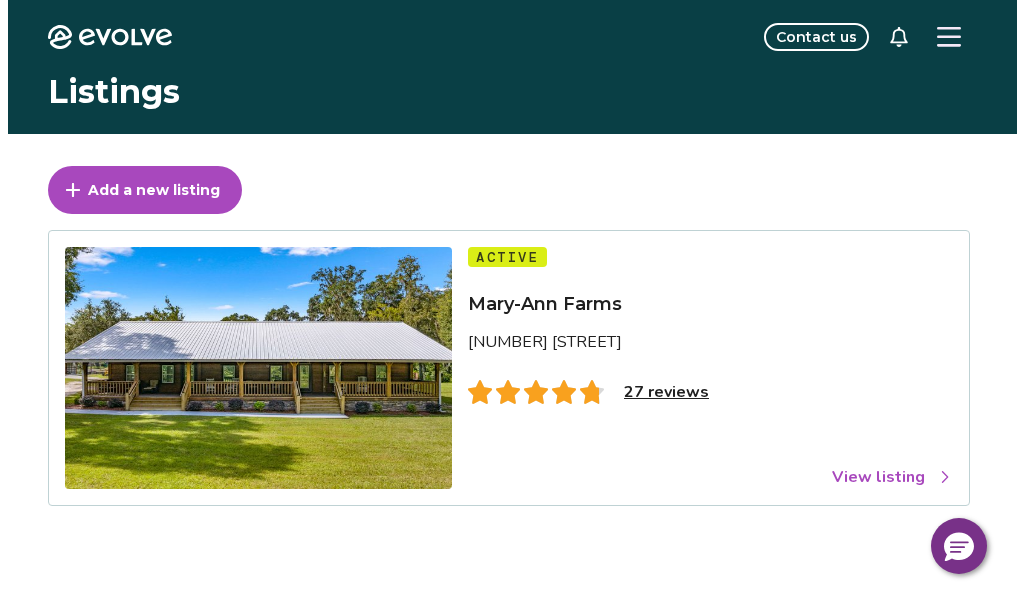 scroll, scrollTop: 0, scrollLeft: 0, axis: both 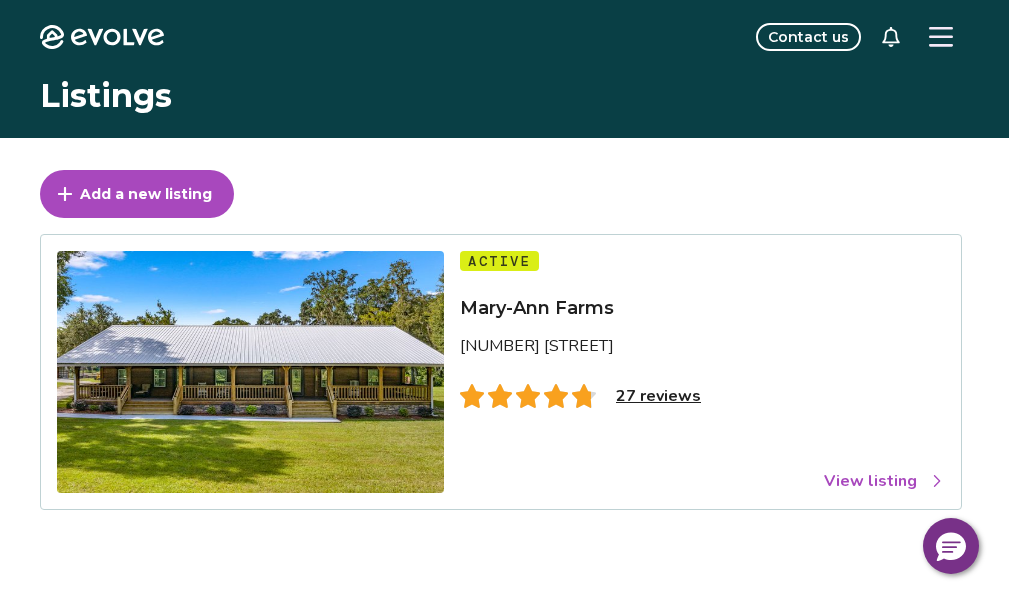 click on "27 reviews" at bounding box center (658, 396) 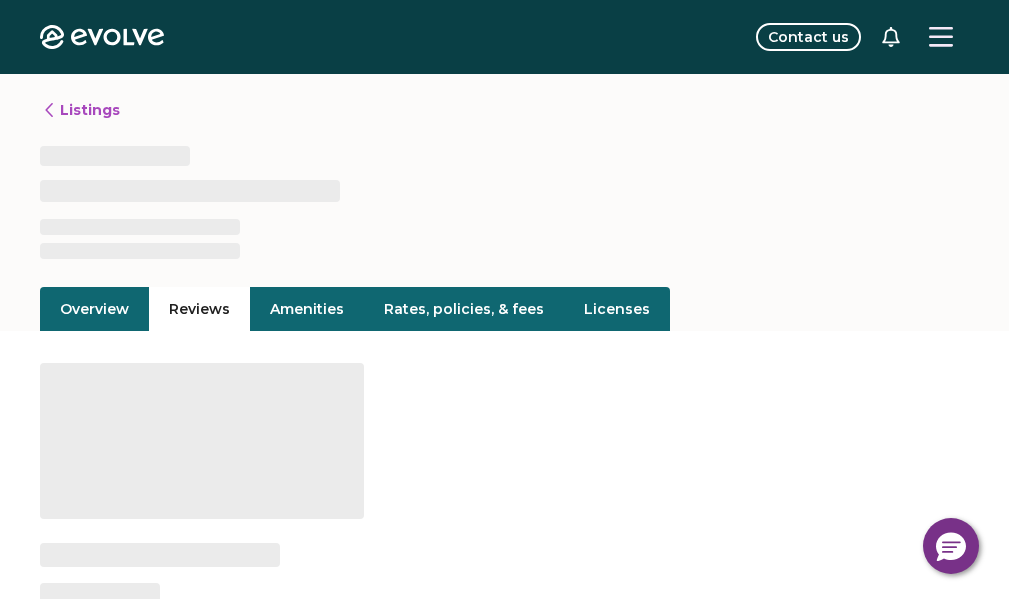 click at bounding box center [941, 37] 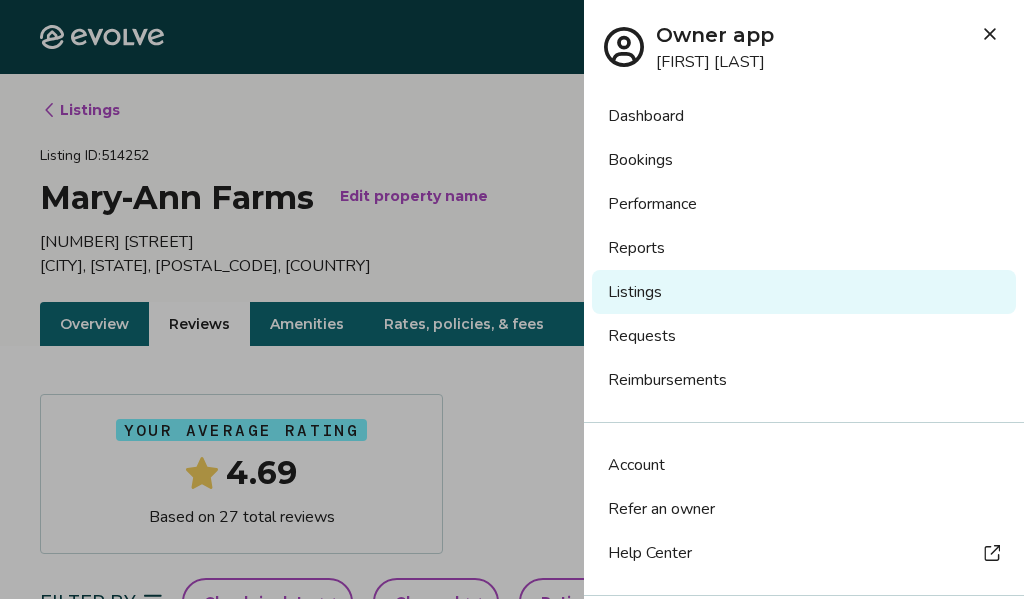 click on "Dashboard" at bounding box center [804, 116] 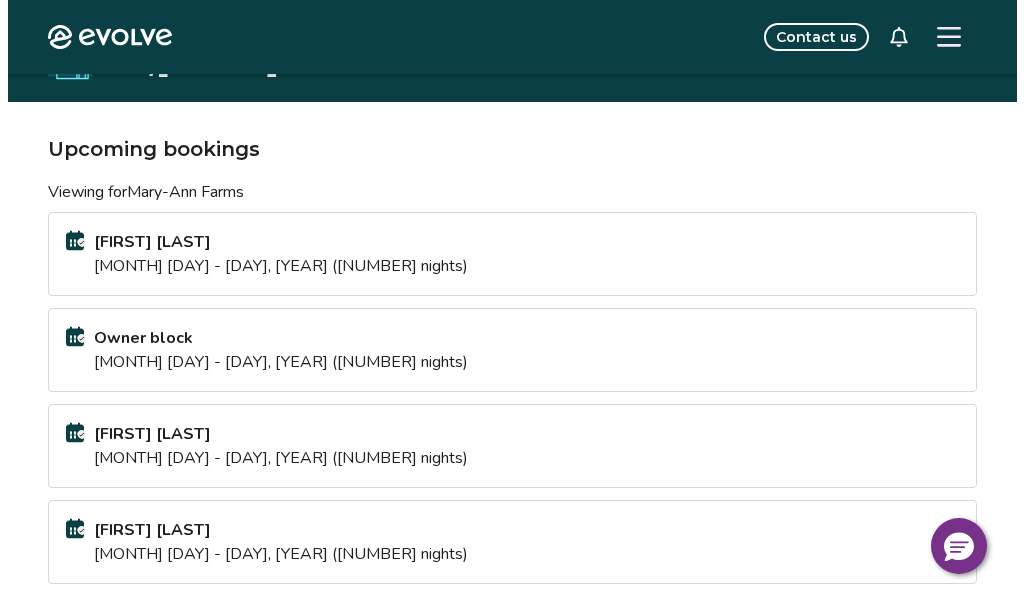 scroll, scrollTop: 0, scrollLeft: 0, axis: both 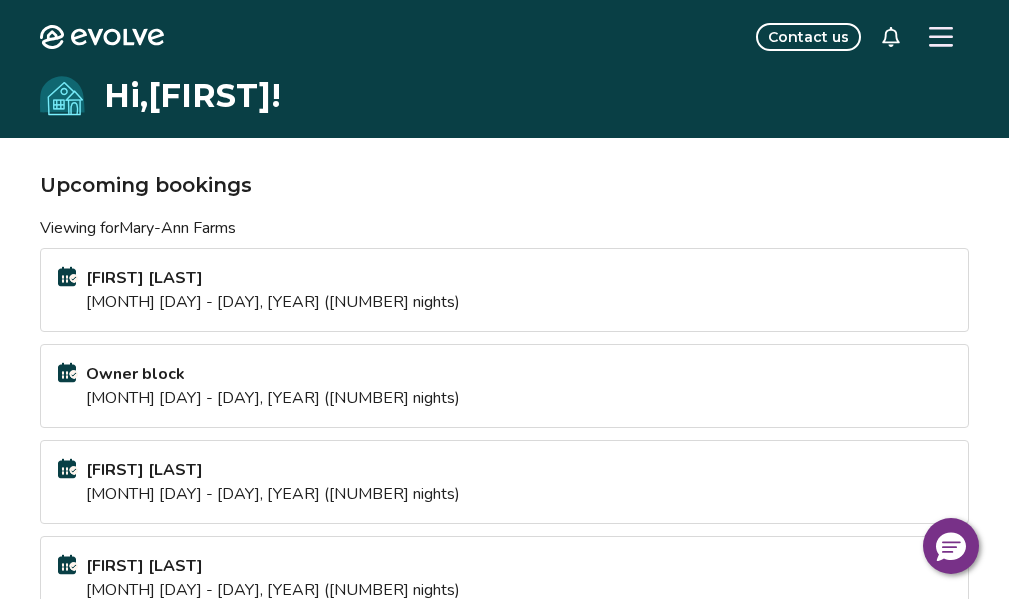 click 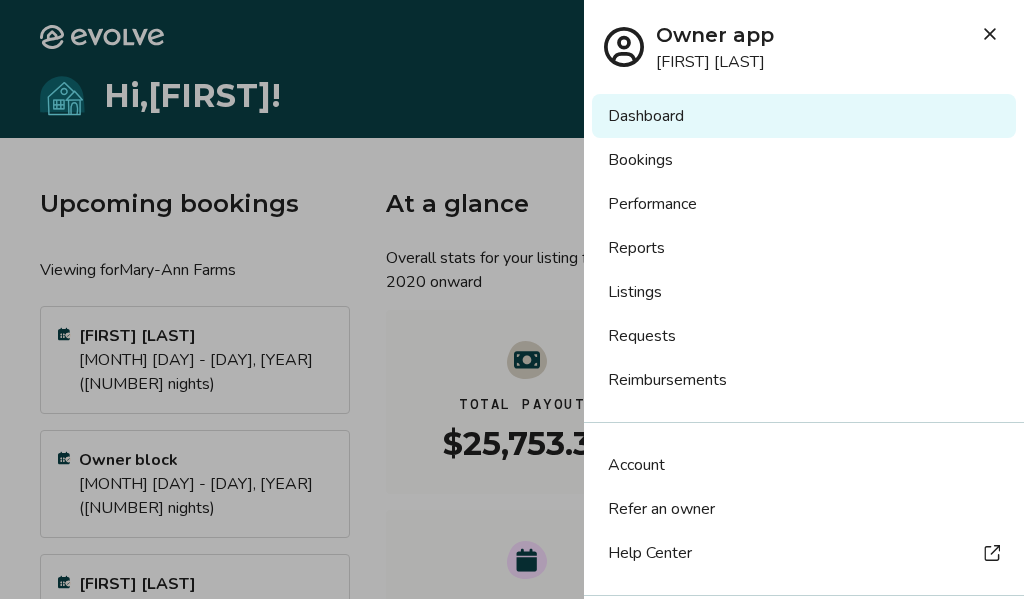 click on "Dashboard" at bounding box center (804, 116) 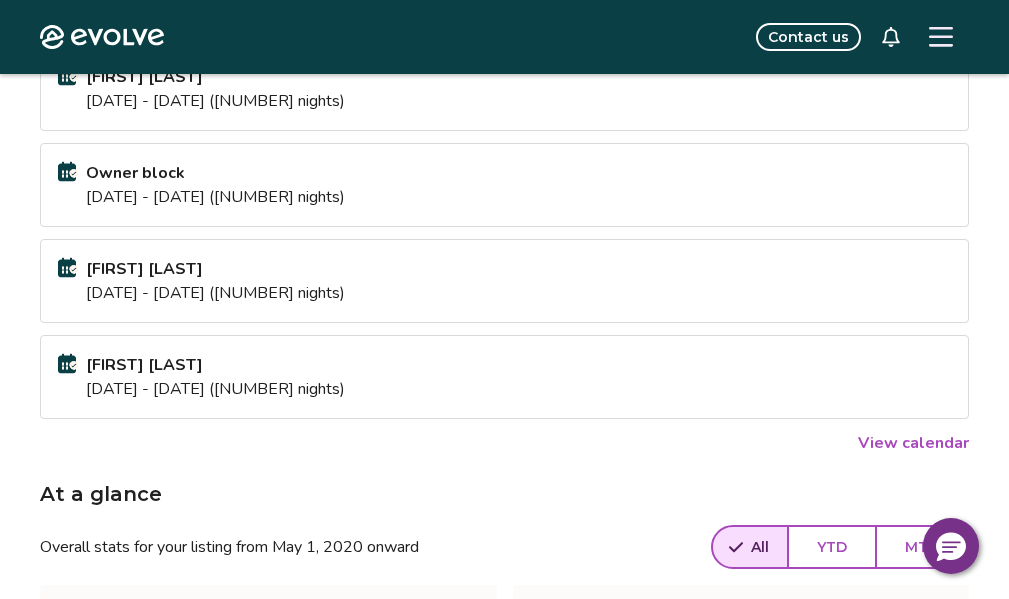 scroll, scrollTop: 200, scrollLeft: 0, axis: vertical 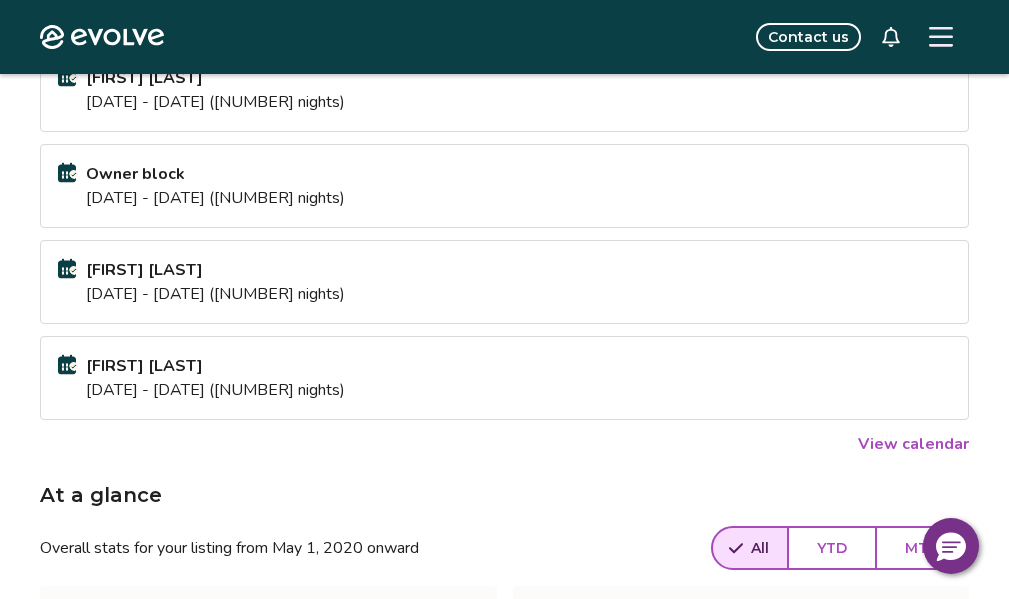 click on "Upcoming bookings Viewing for  Mary-Ann Farms William Hansen Jul 17 - 19, 2025 (2 nights) Owner block Jul 21 - 25, 2025 (4 nights) Wendy Miller Jul 25 - 29, 2025 (4 nights) Paige Monks Aug 01 - 04, 2025 (3 nights) View calendar At a glance Overall stats for your listing from May 1, 2020 onward All YTD MTD Total Payouts $25,753.33 Average Rate $118.13 Total Bookings 64 Total Nights 218 View performance Looking for the booking site links to your listing?  You can find these under  the  Listings  overview" at bounding box center (504, 464) 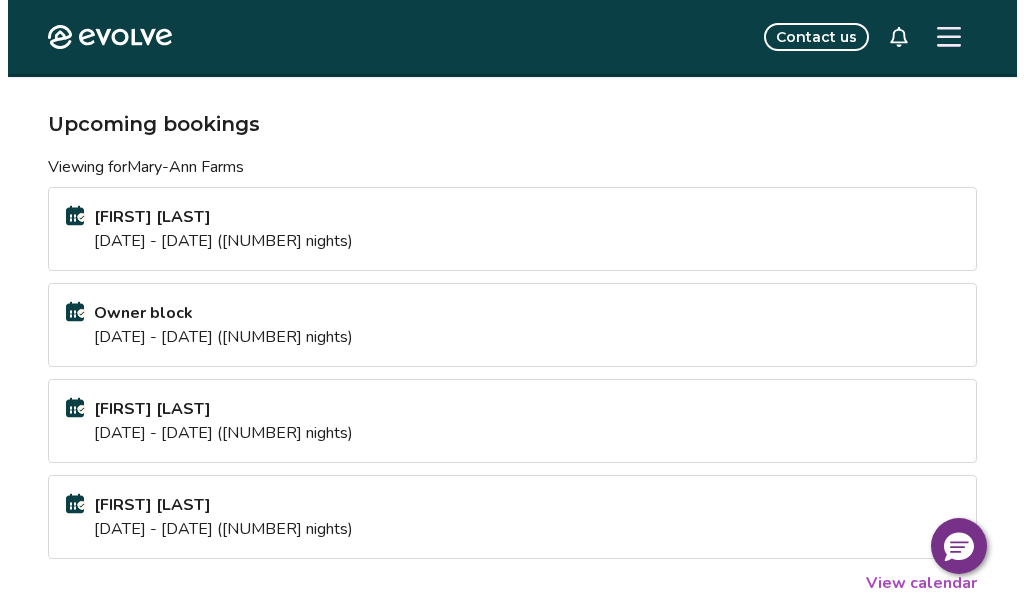 scroll, scrollTop: 0, scrollLeft: 0, axis: both 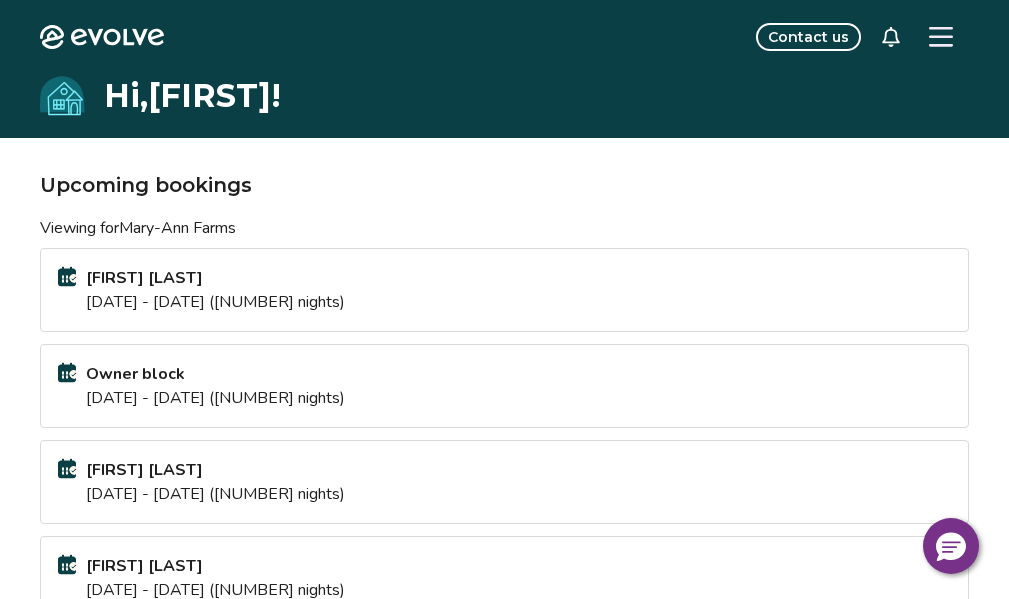 click 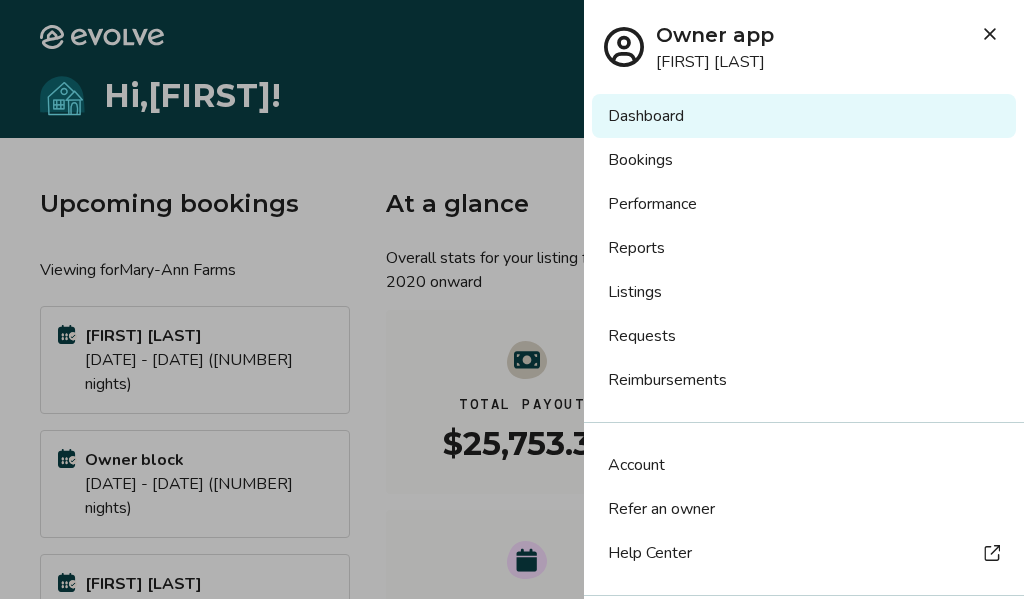 click on "Bookings" at bounding box center (804, 160) 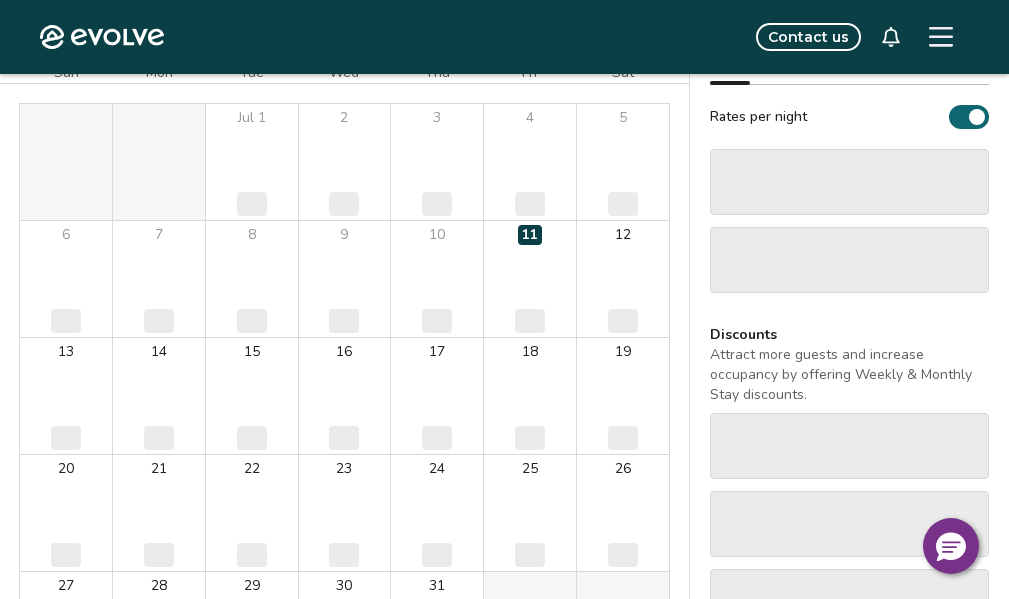 scroll, scrollTop: 198, scrollLeft: 0, axis: vertical 